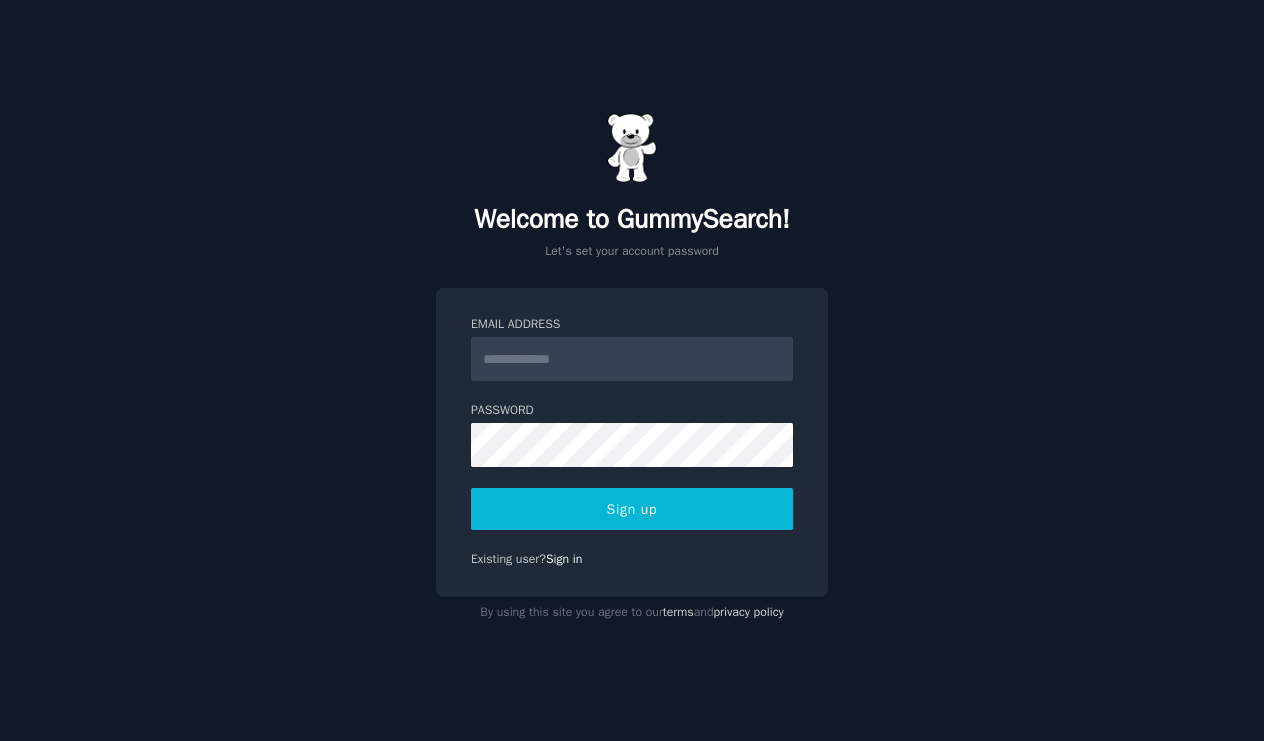 scroll, scrollTop: 0, scrollLeft: 0, axis: both 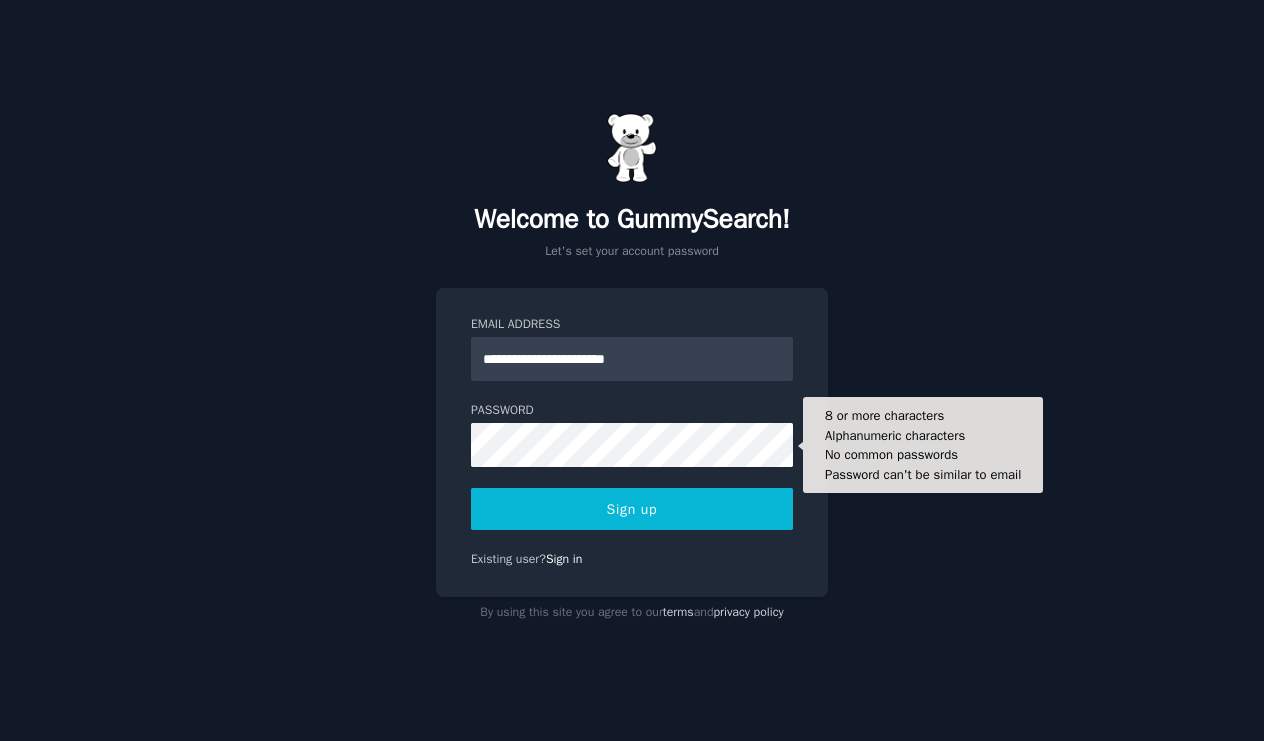 type on "**********" 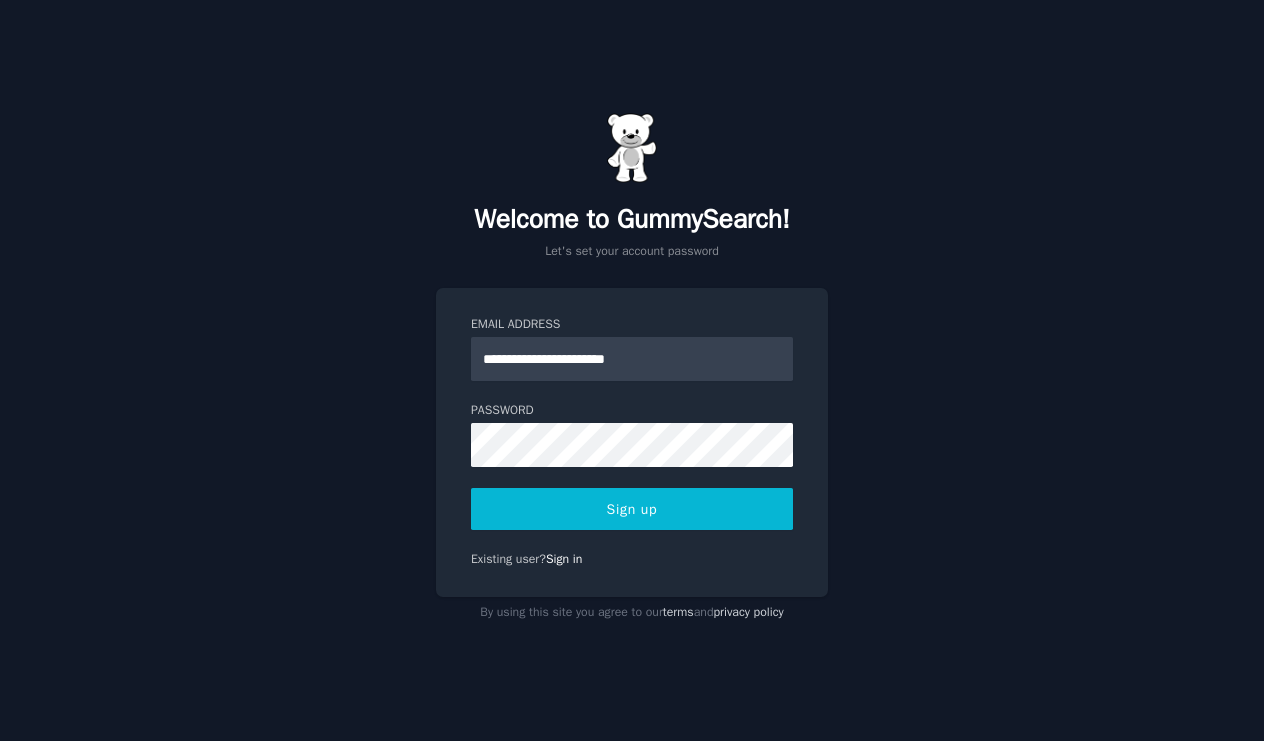 click on "Sign up" at bounding box center [632, 509] 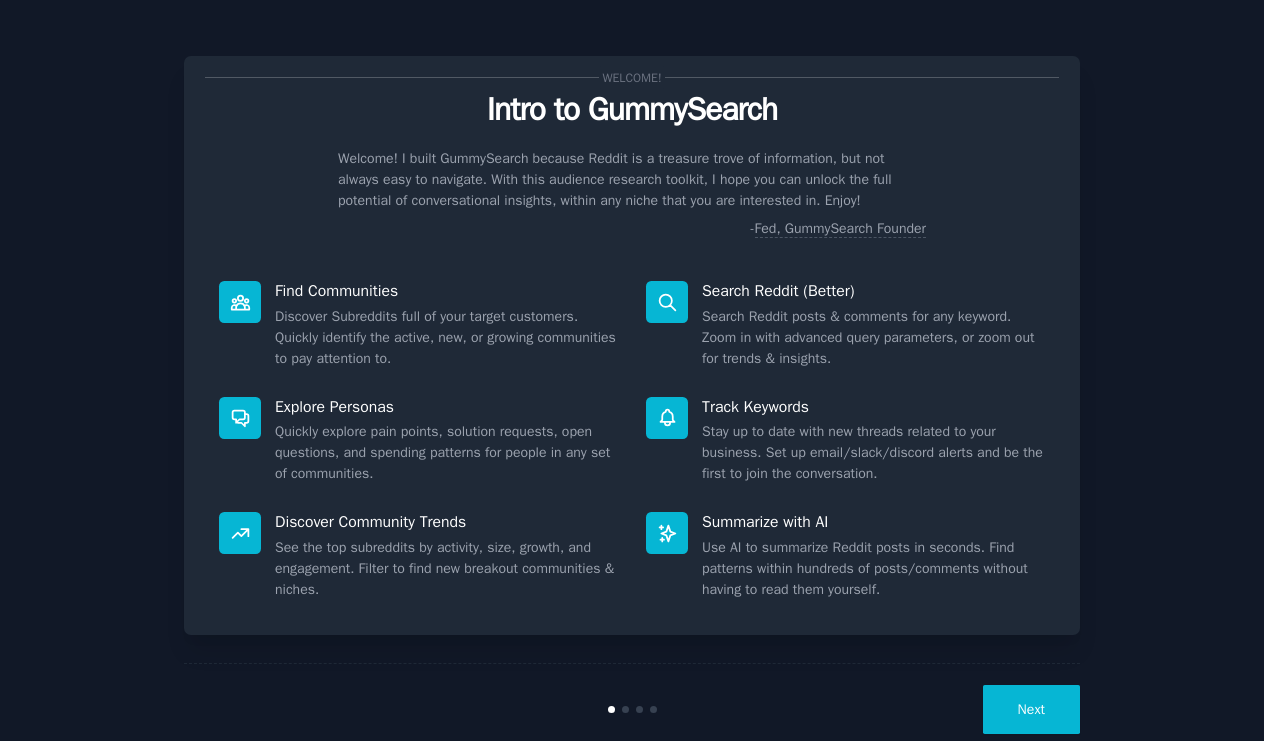 scroll, scrollTop: 0, scrollLeft: 0, axis: both 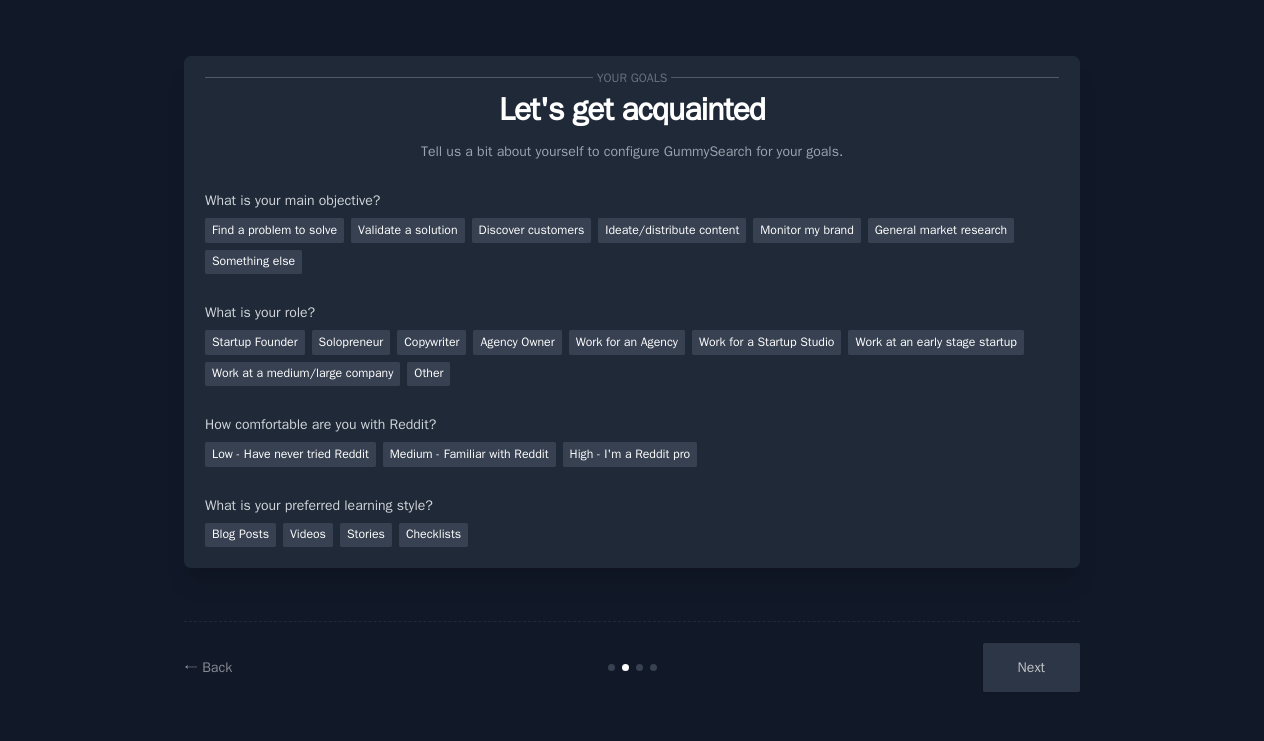 click on "Next" at bounding box center (930, 667) 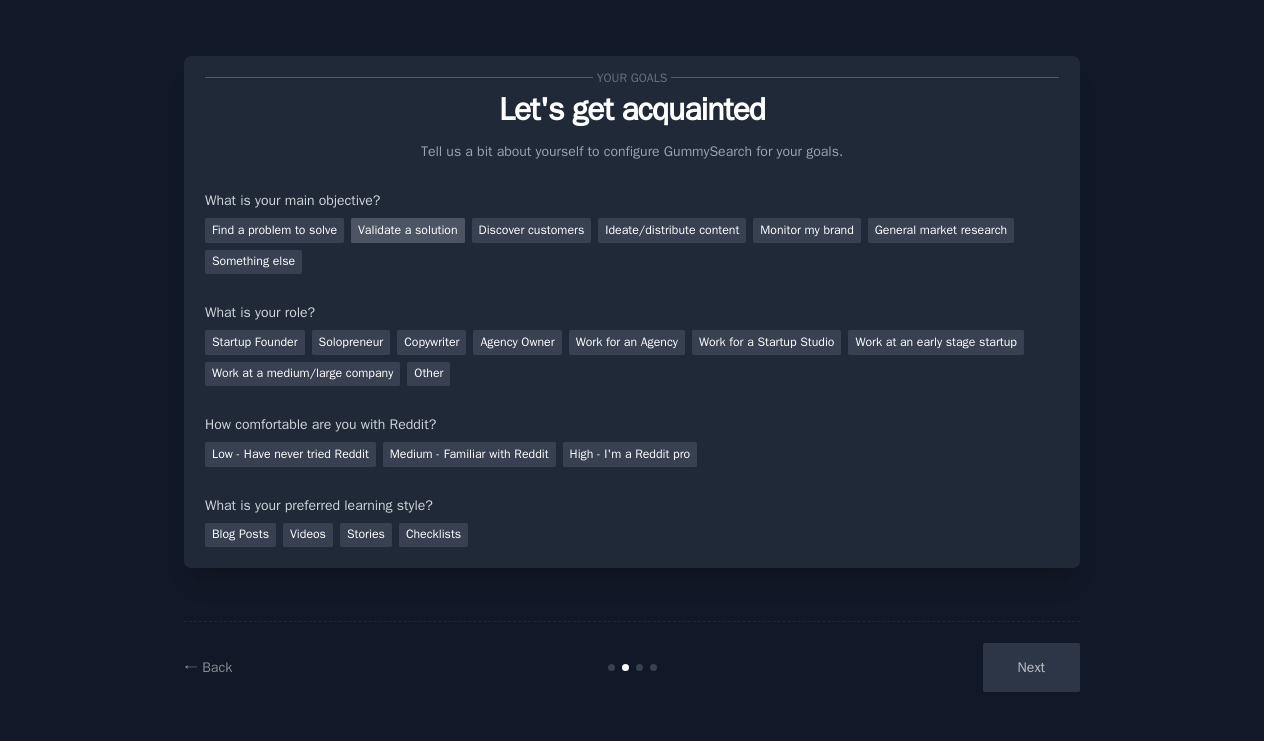 click on "Validate a solution" at bounding box center [408, 230] 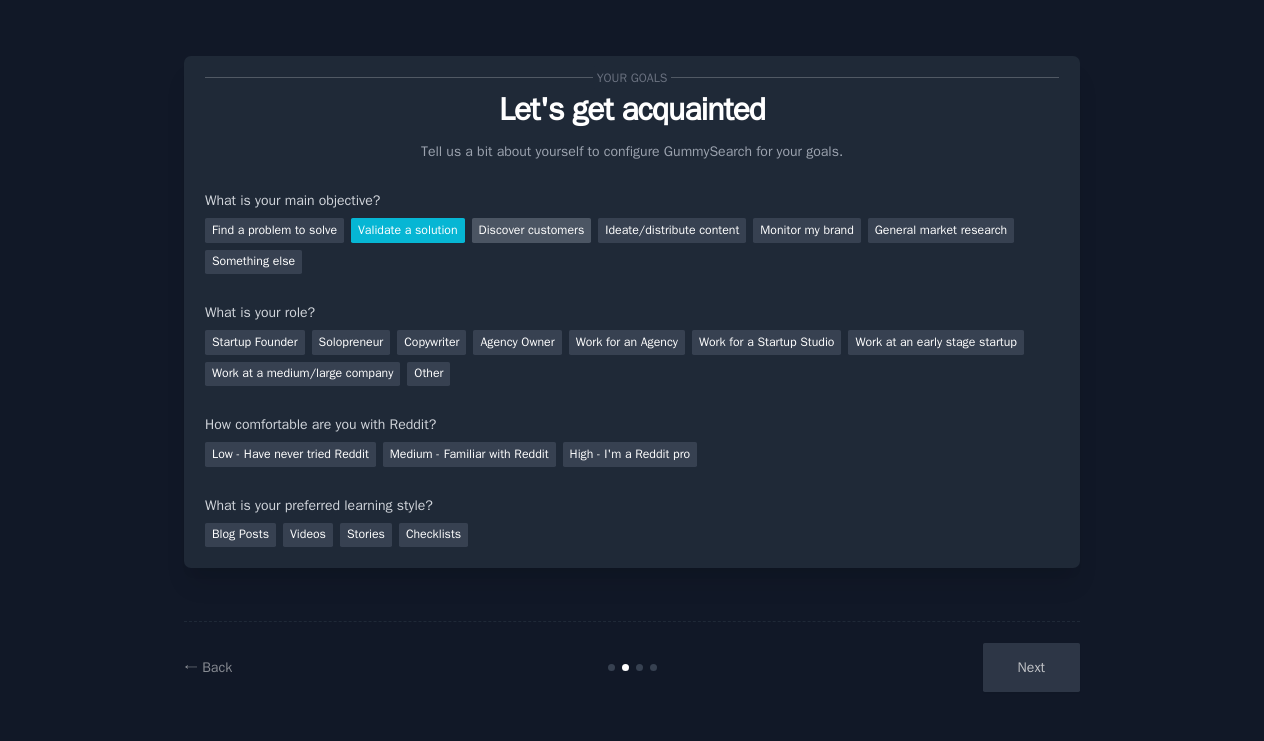 click on "Discover customers" at bounding box center [532, 230] 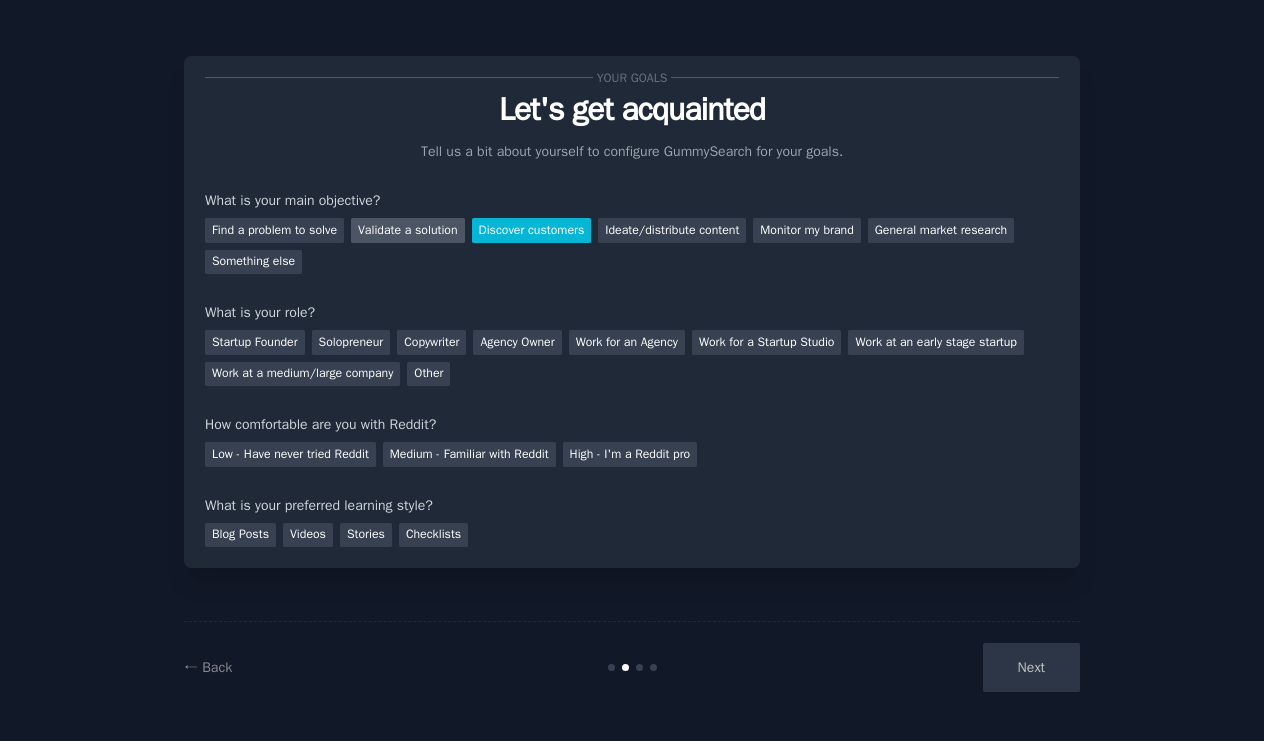 click on "Validate a solution" at bounding box center [408, 230] 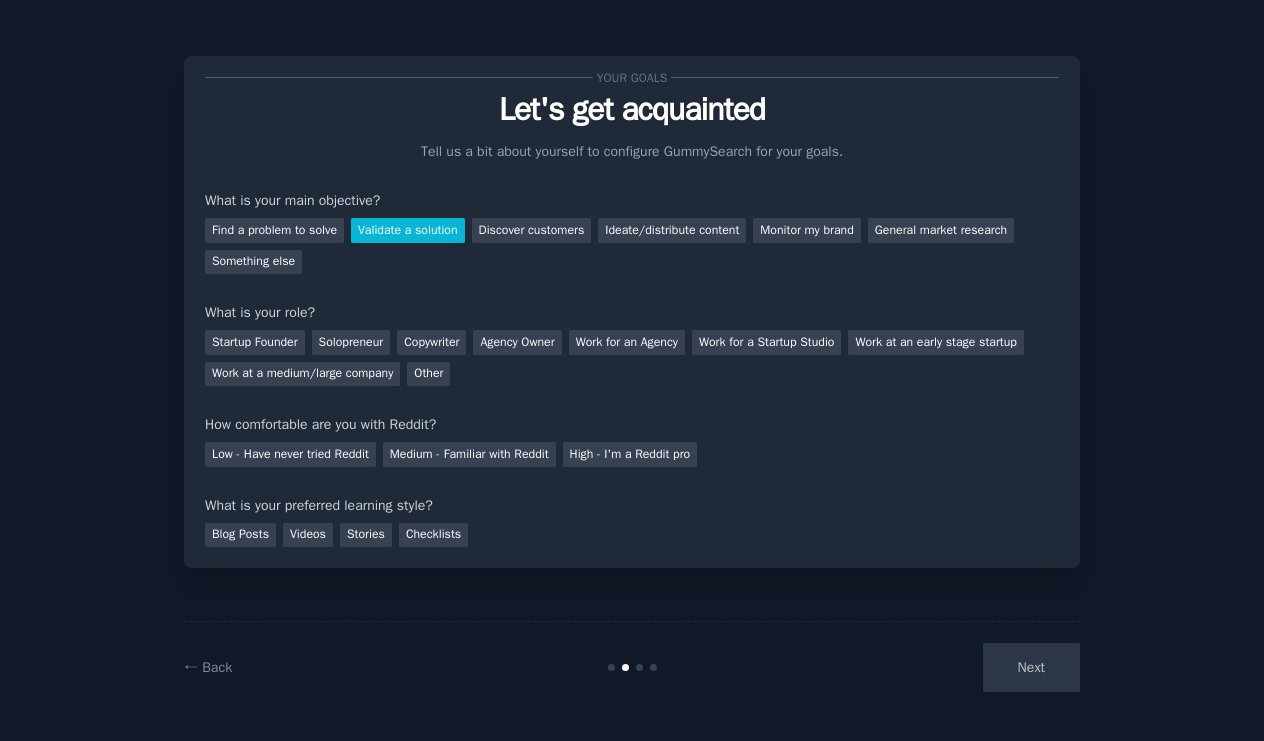 click on "Next" at bounding box center [930, 667] 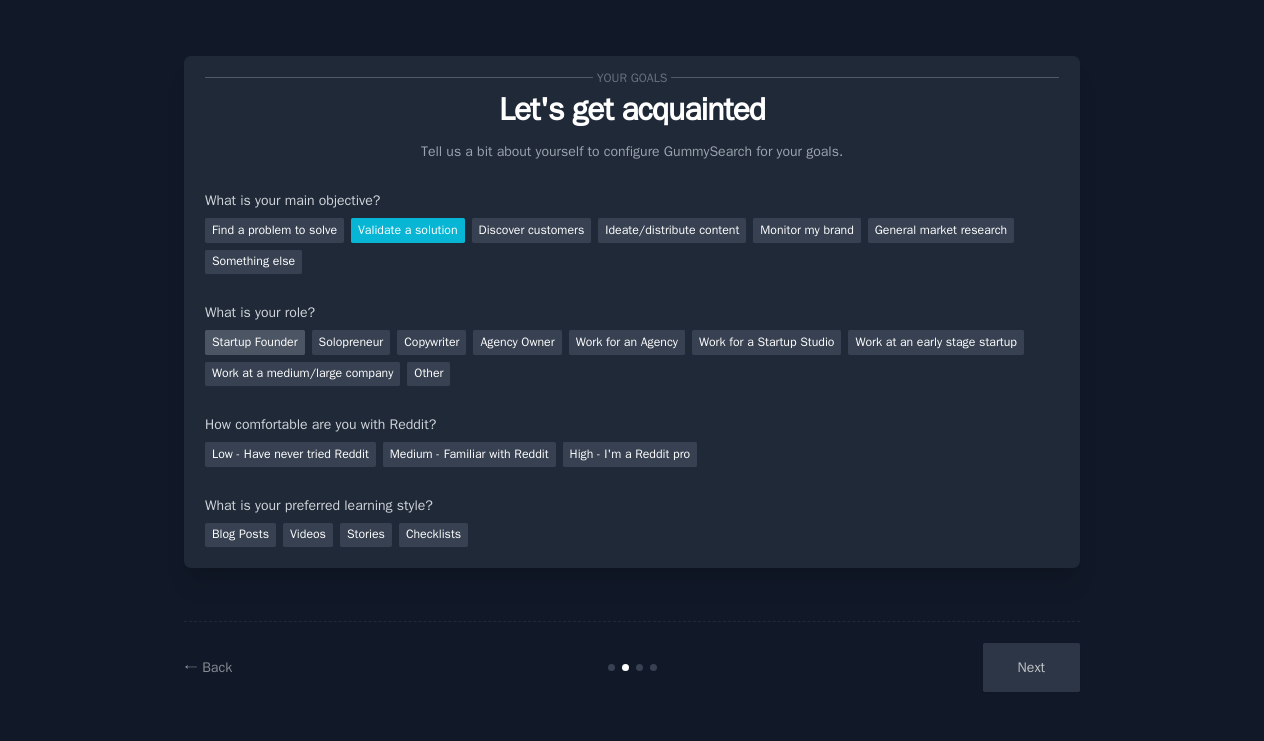 click on "Startup Founder" at bounding box center (255, 342) 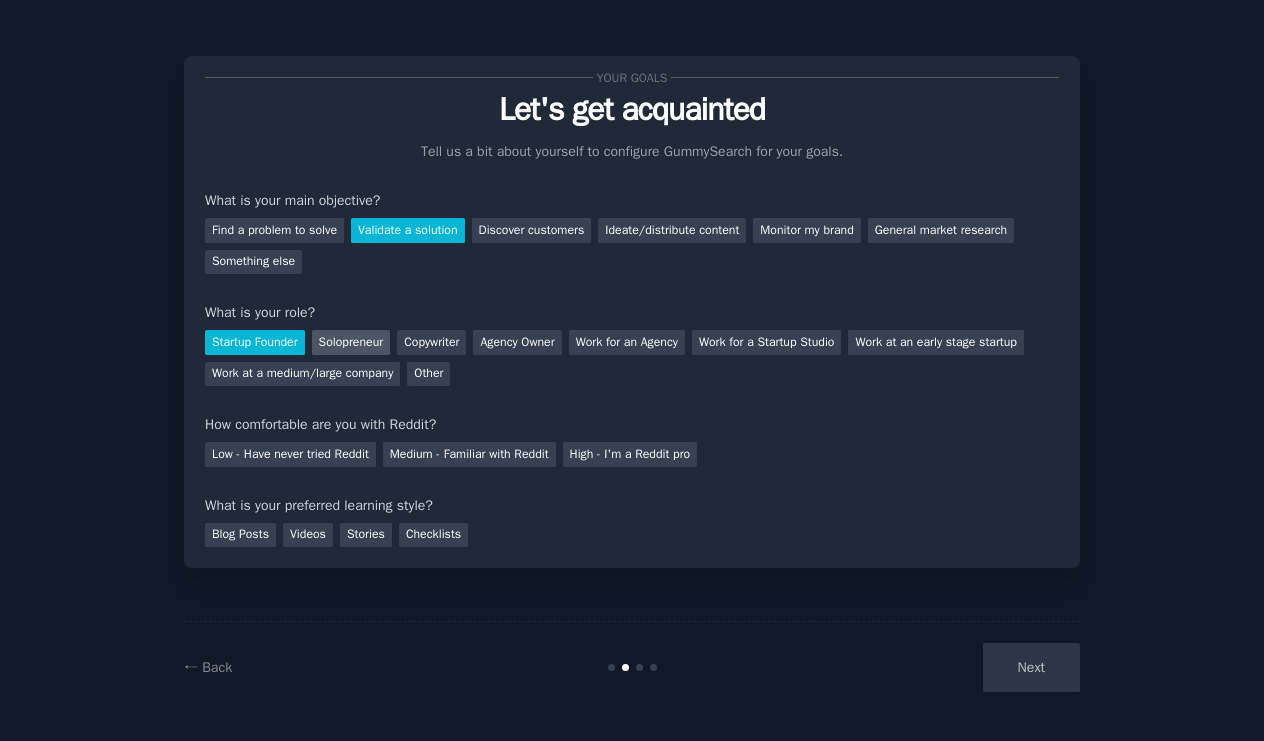 click on "Solopreneur" at bounding box center [351, 342] 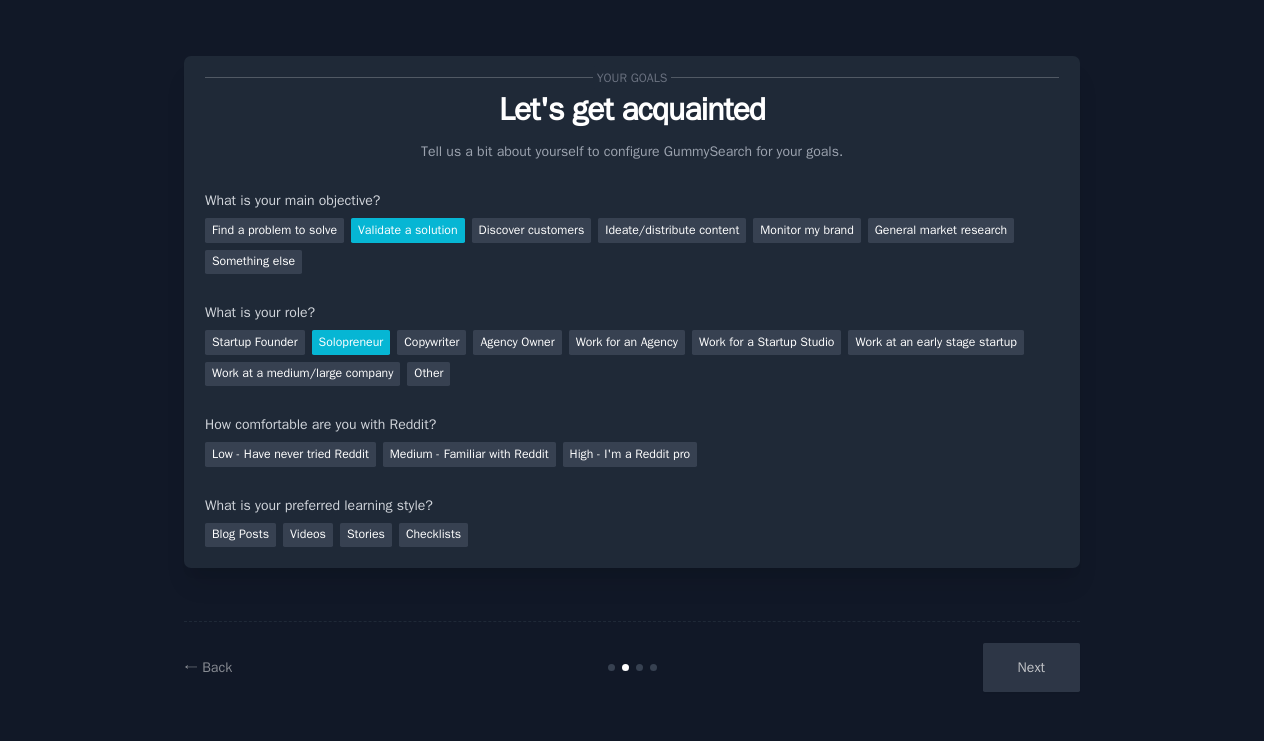 click on "Your goals Let's get acquainted Tell us a bit about yourself to configure GummySearch for your goals. What is your main objective? Find a problem to solve Validate a solution Discover customers Ideate/distribute content Monitor my brand General market research Something else What is your role? Startup Founder Solopreneur Copywriter Agency Owner Work for an Agency Work for a Startup Studio Work at an early stage startup Work at a medium/large company Other How comfortable are you with Reddit? Low - Have never tried Reddit Medium - Familiar with Reddit High - I'm a Reddit pro What is your preferred learning style? Blog Posts Videos Stories Checklists" at bounding box center (632, 312) 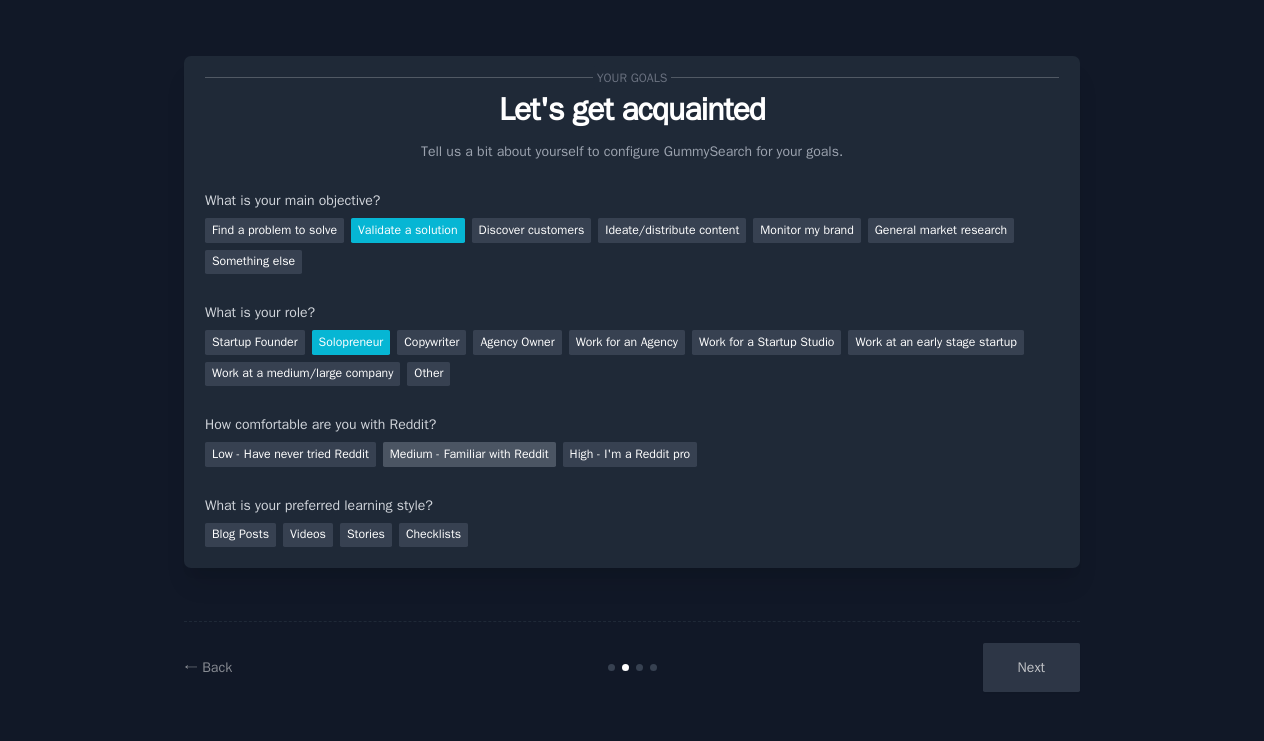 click on "Medium - Familiar with Reddit" at bounding box center (469, 454) 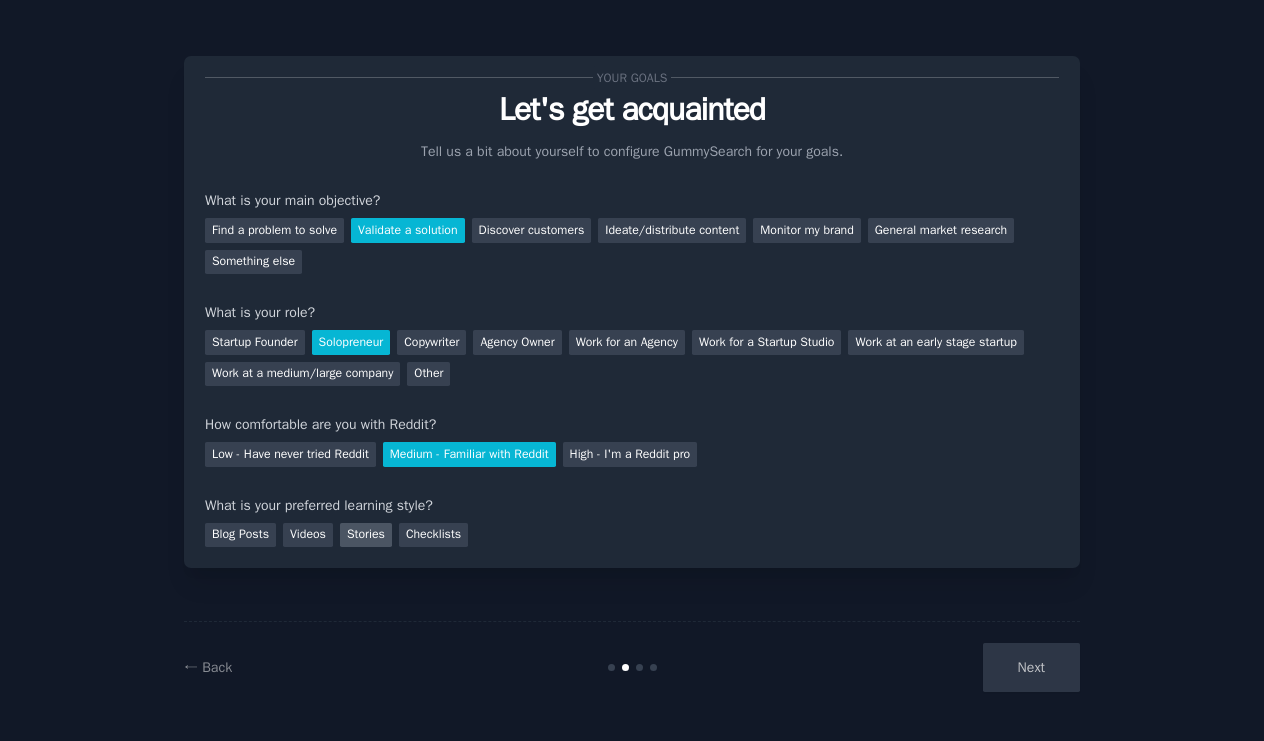 click on "Stories" at bounding box center [366, 535] 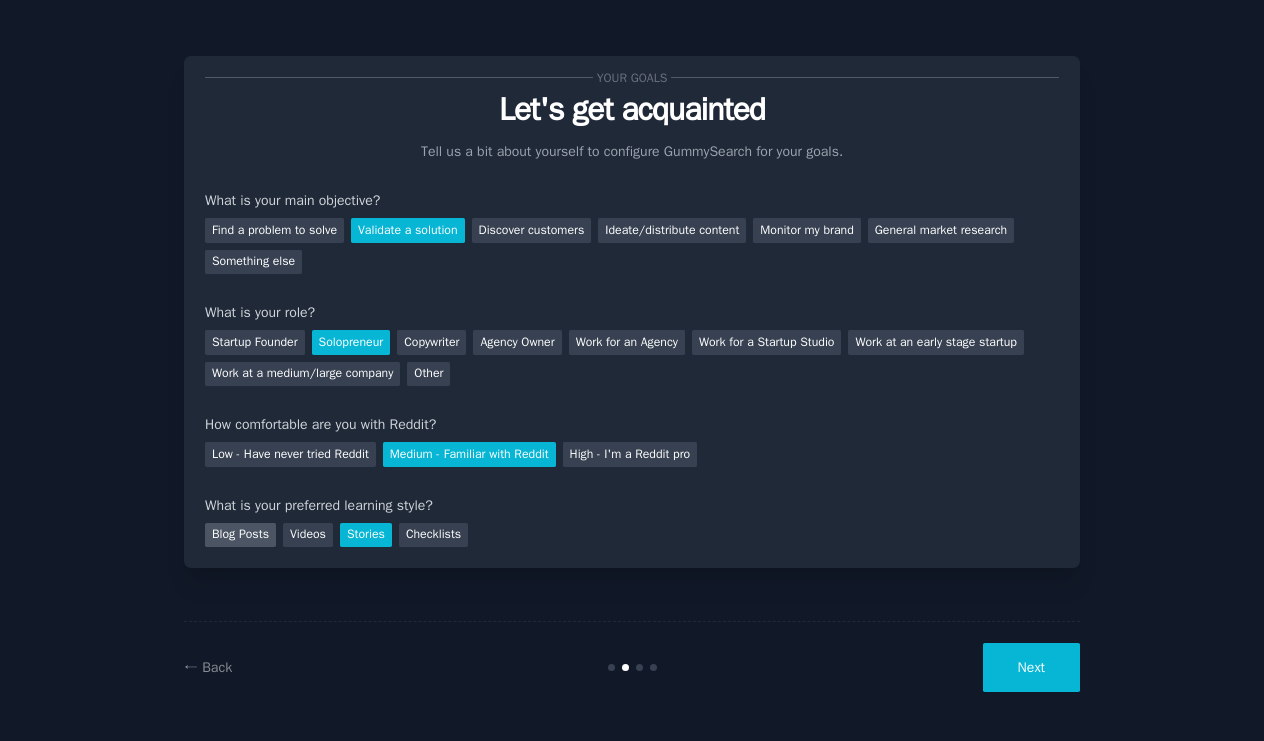 click on "Blog Posts" at bounding box center (240, 535) 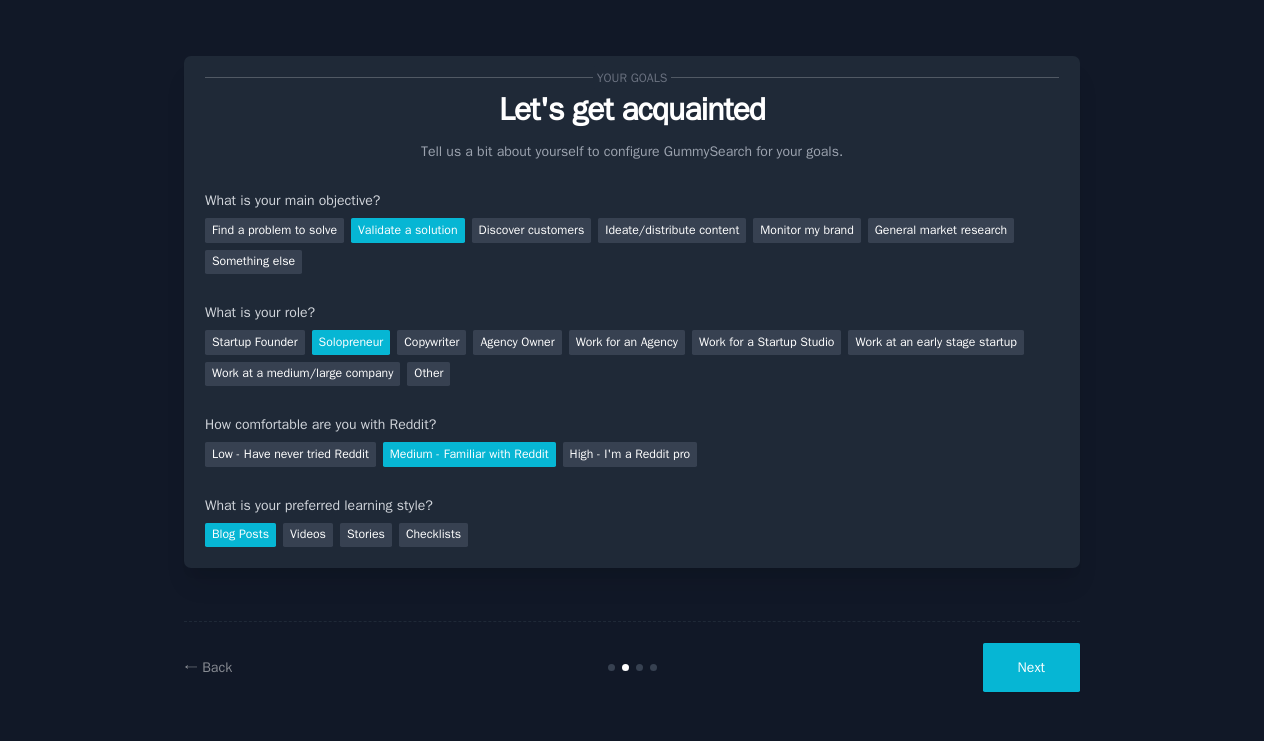 click on "Next" at bounding box center [1031, 667] 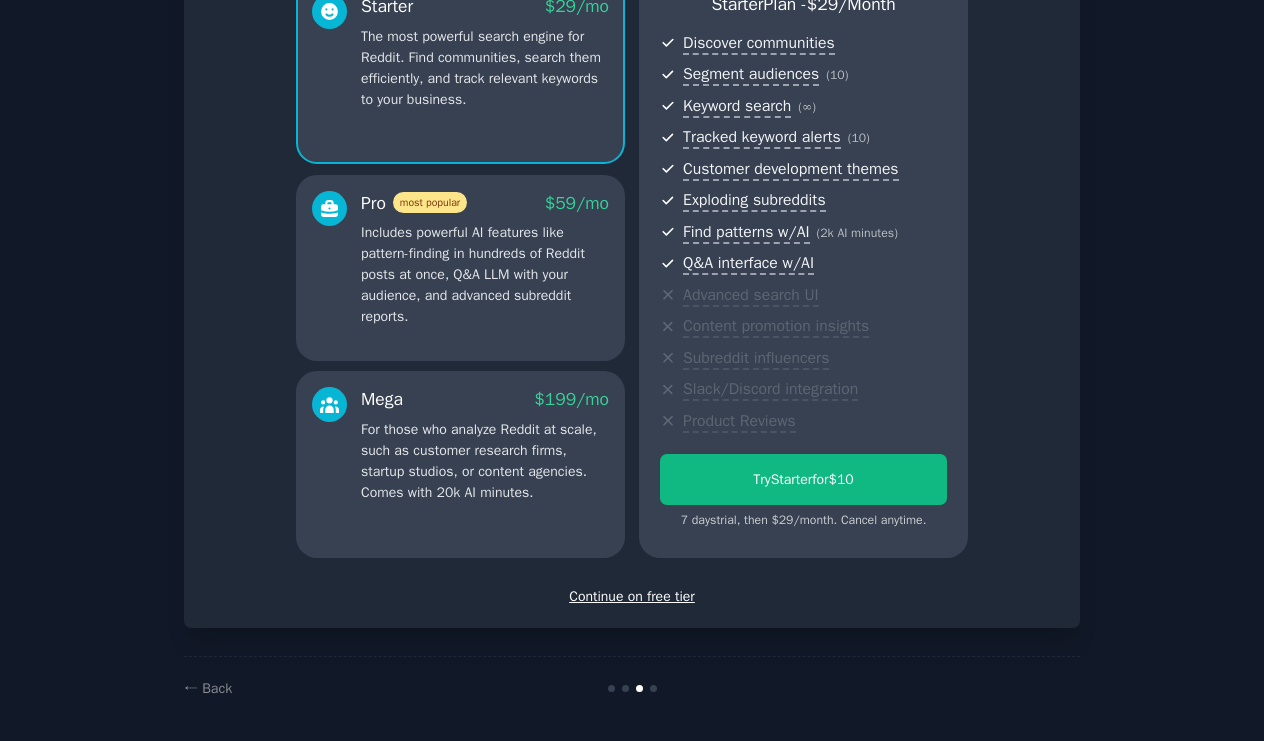 scroll, scrollTop: 200, scrollLeft: 0, axis: vertical 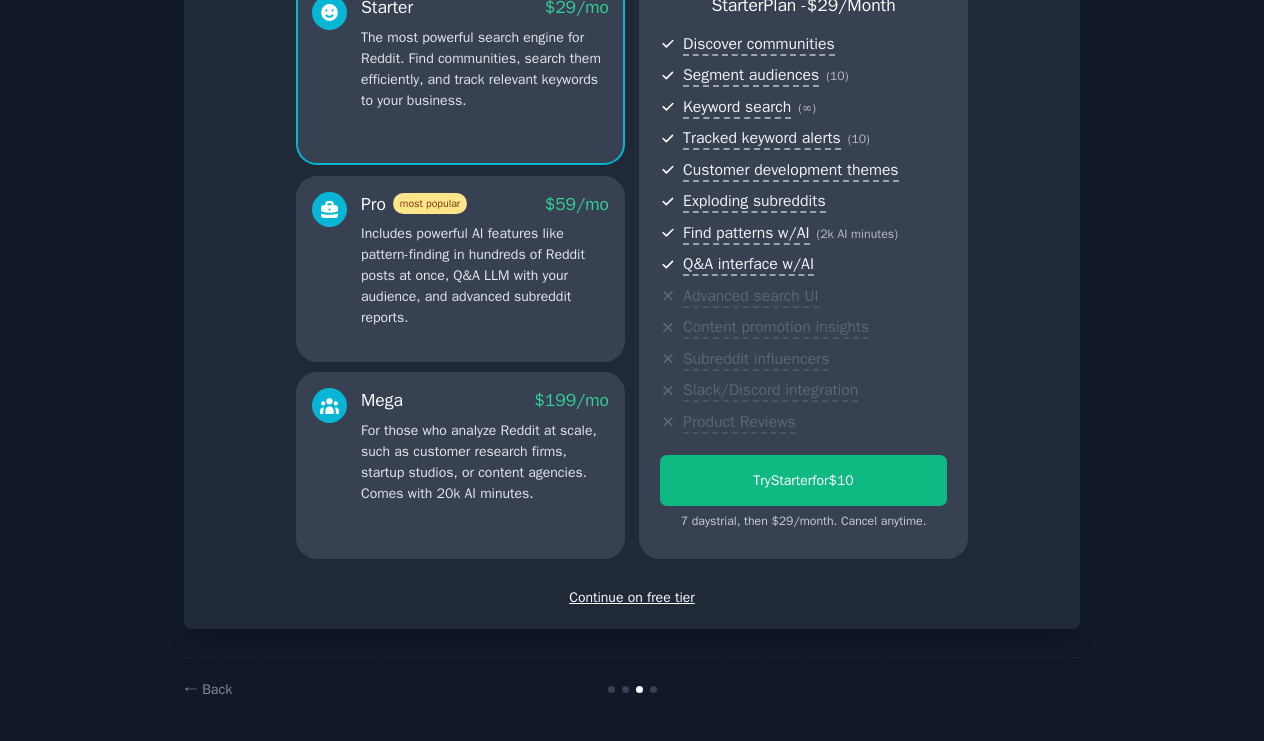 click on "Continue on free tier" at bounding box center (632, 597) 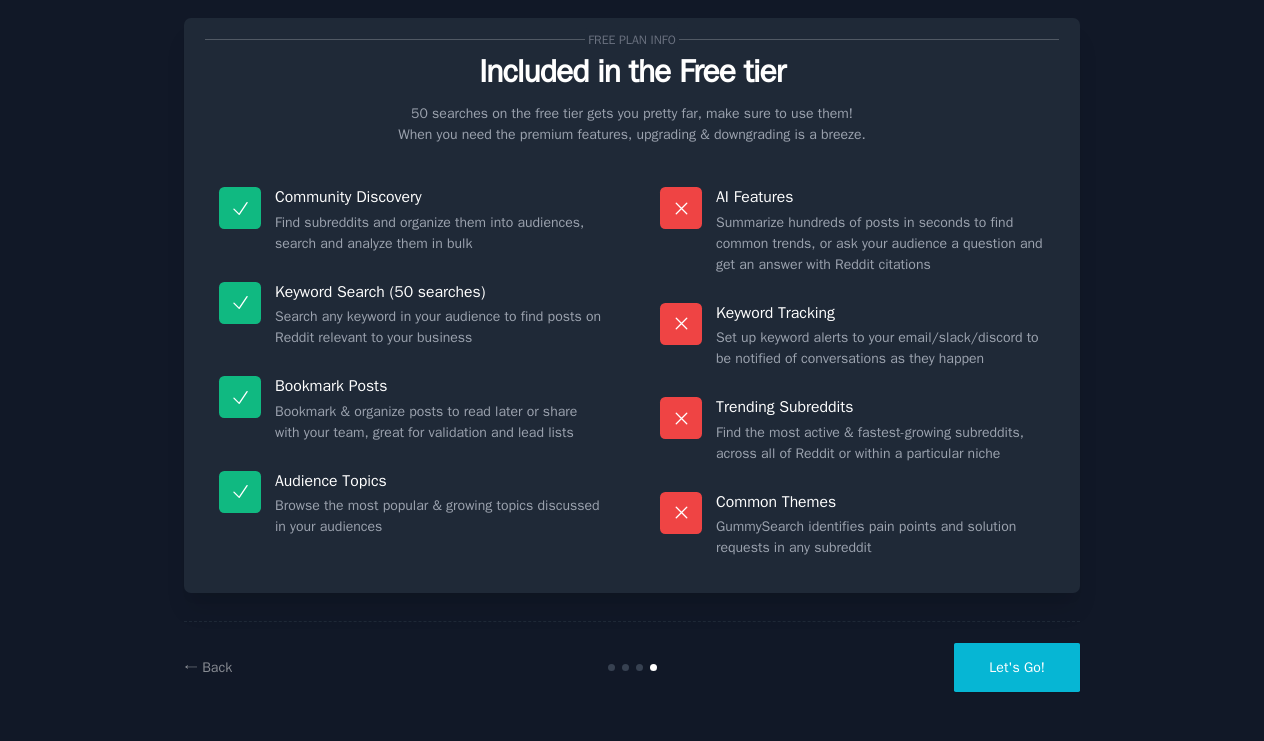 scroll, scrollTop: 38, scrollLeft: 0, axis: vertical 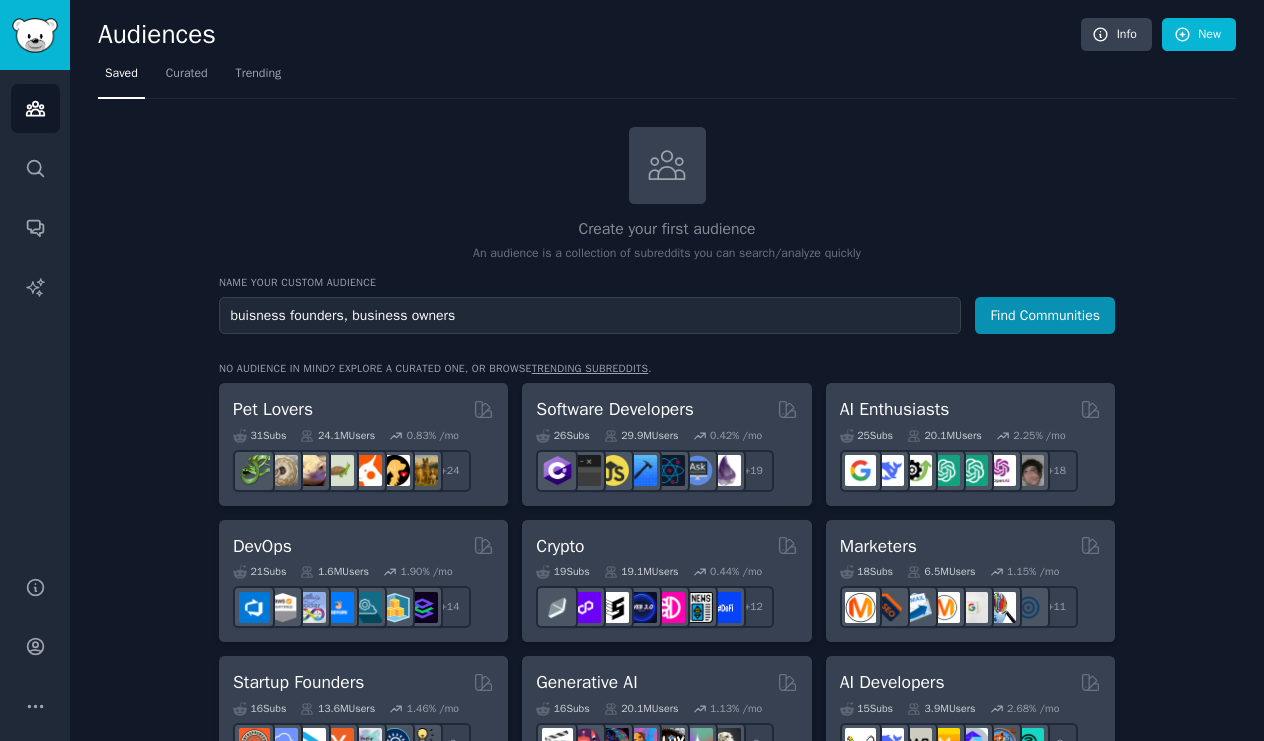 type on "buisness founders, business owners" 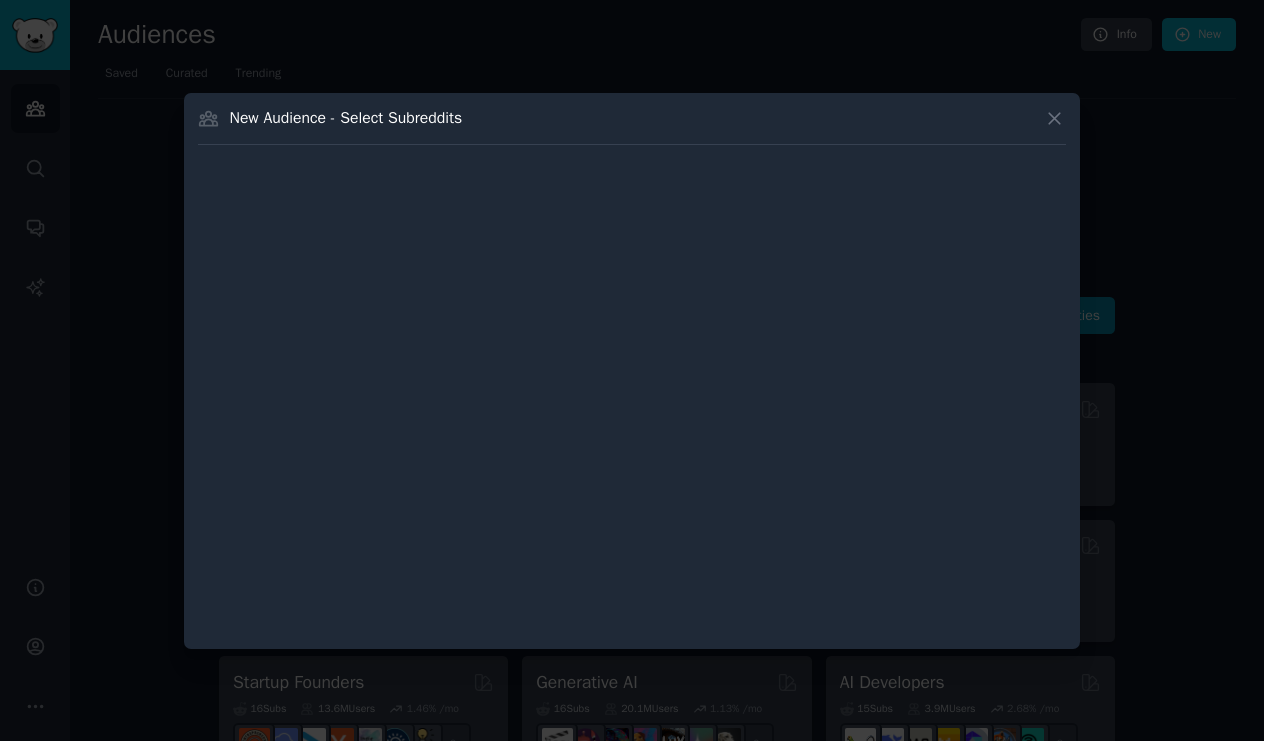 type 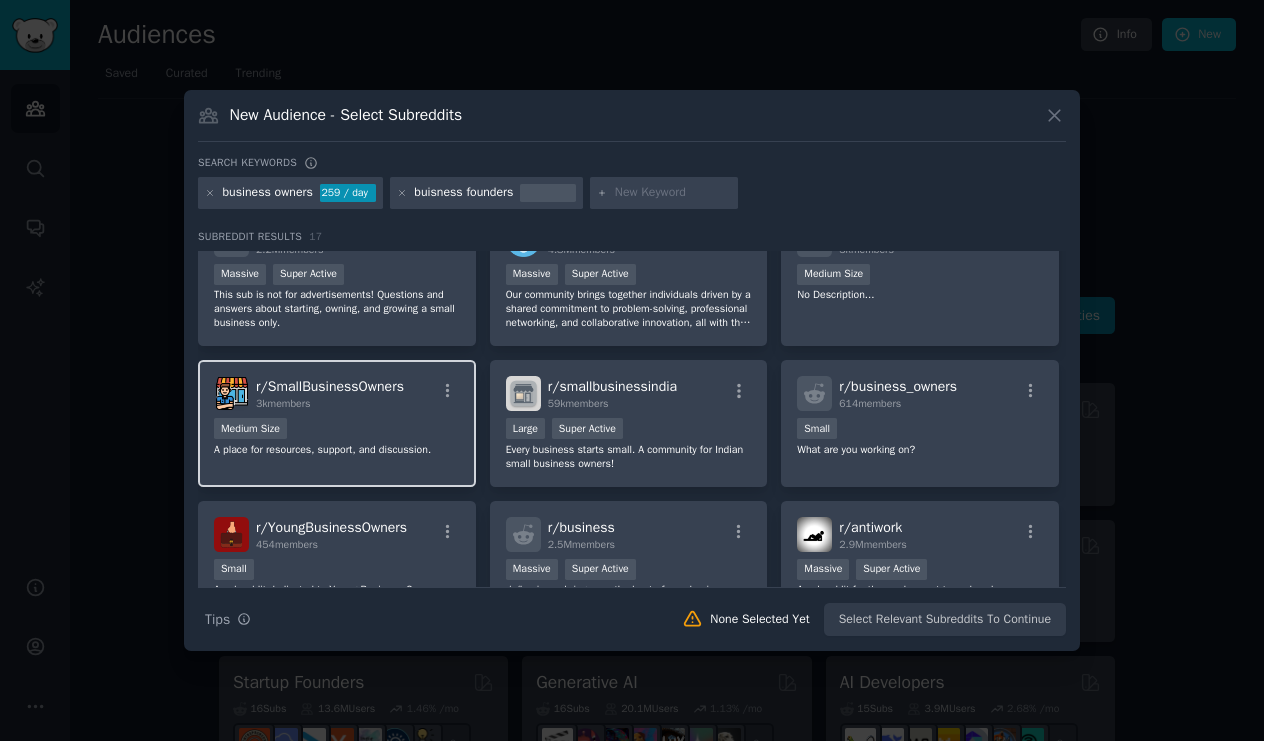 scroll, scrollTop: 0, scrollLeft: 0, axis: both 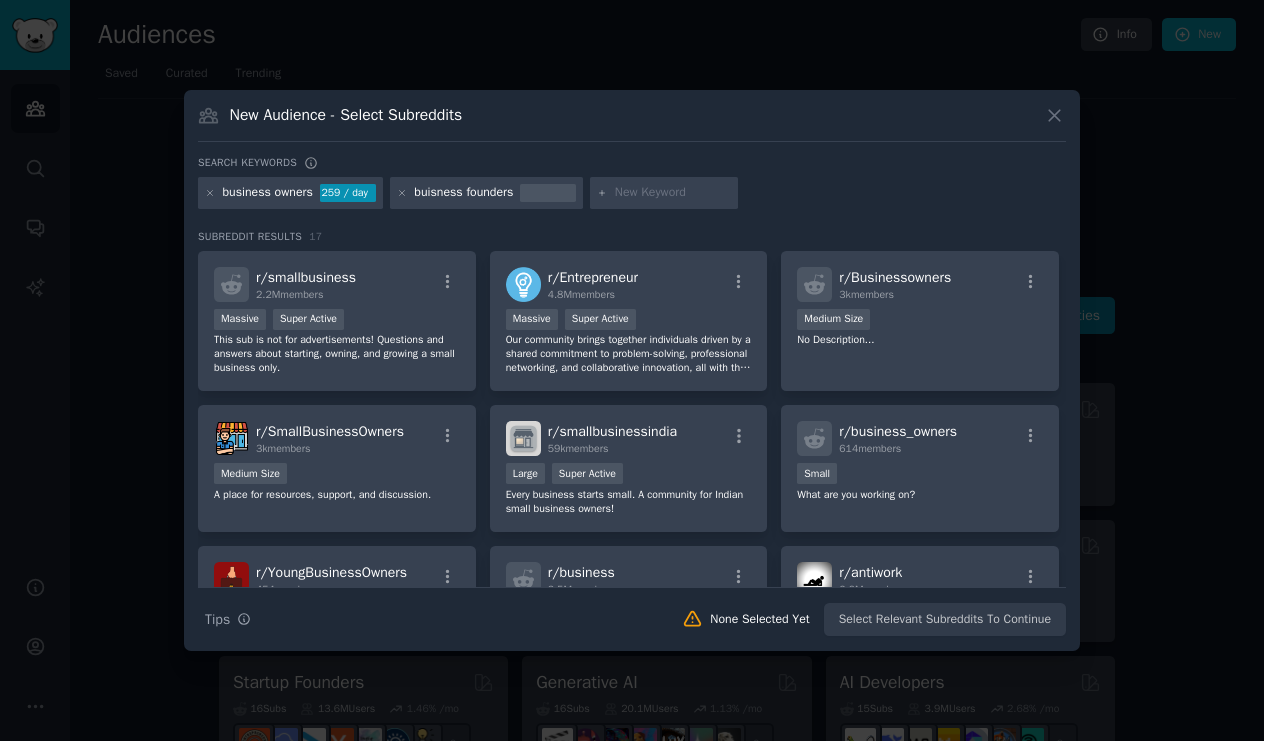 click on "New Audience - Select Subreddits" at bounding box center (632, 123) 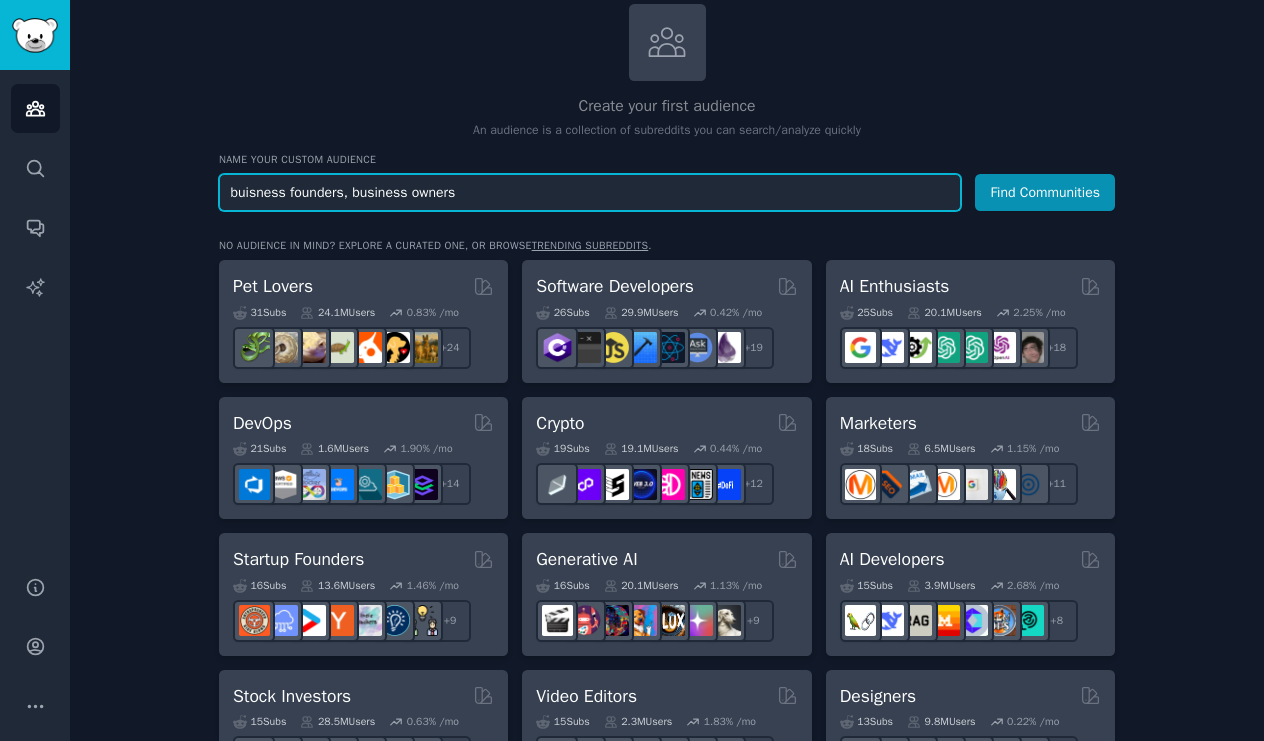 scroll, scrollTop: 124, scrollLeft: 0, axis: vertical 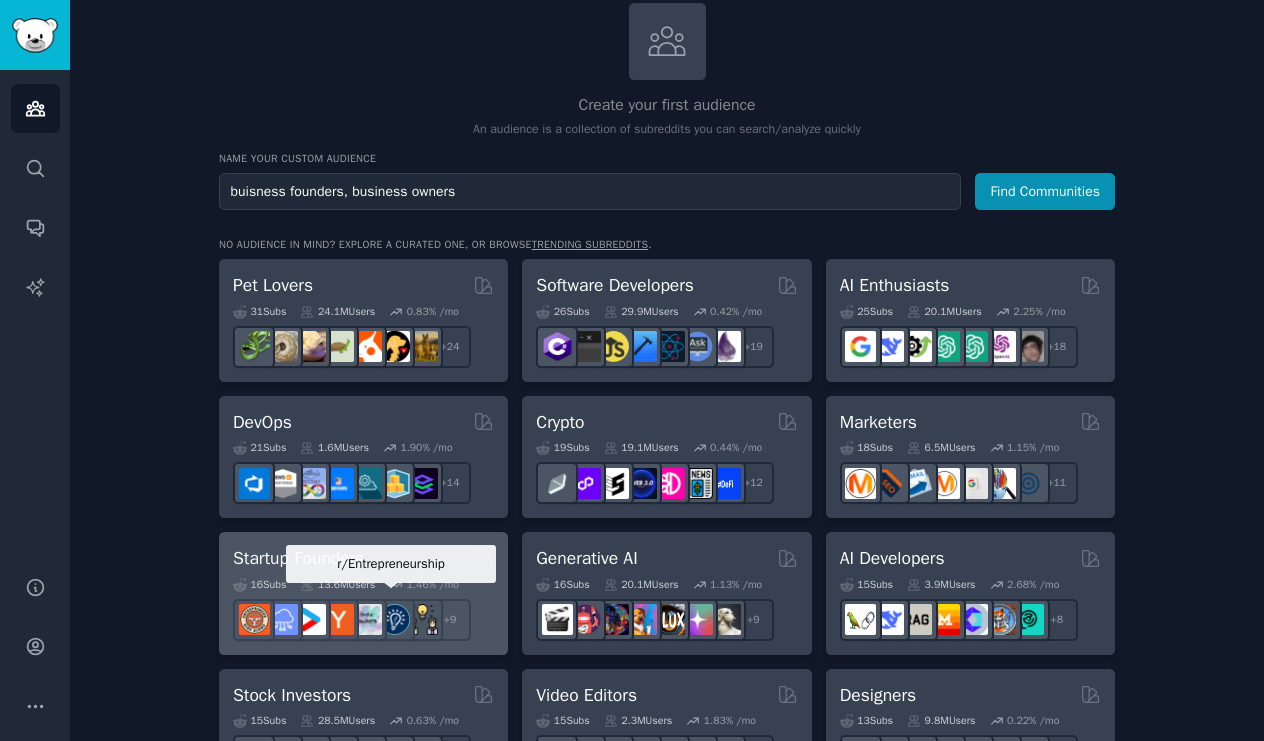 click on "16  Sub s 13.6M  Users 1.46 % /mo r/Entrepreneurship + 9" at bounding box center (363, 606) 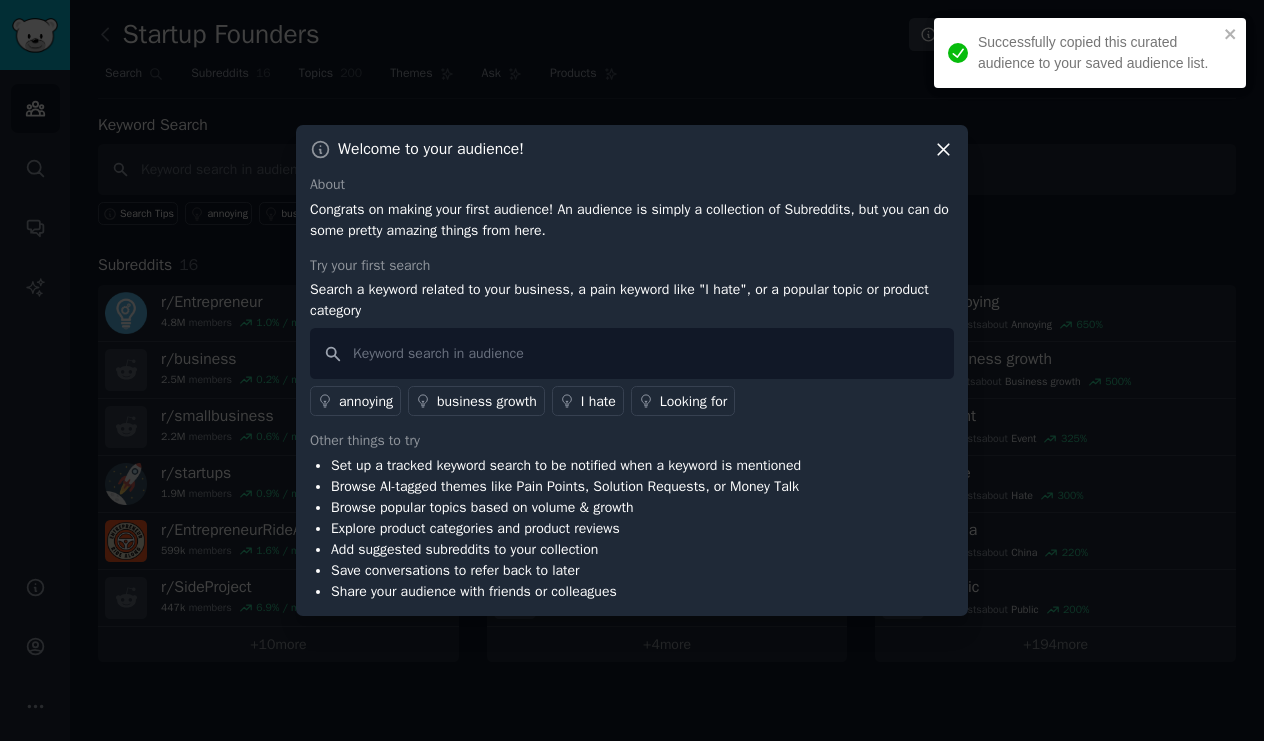 click 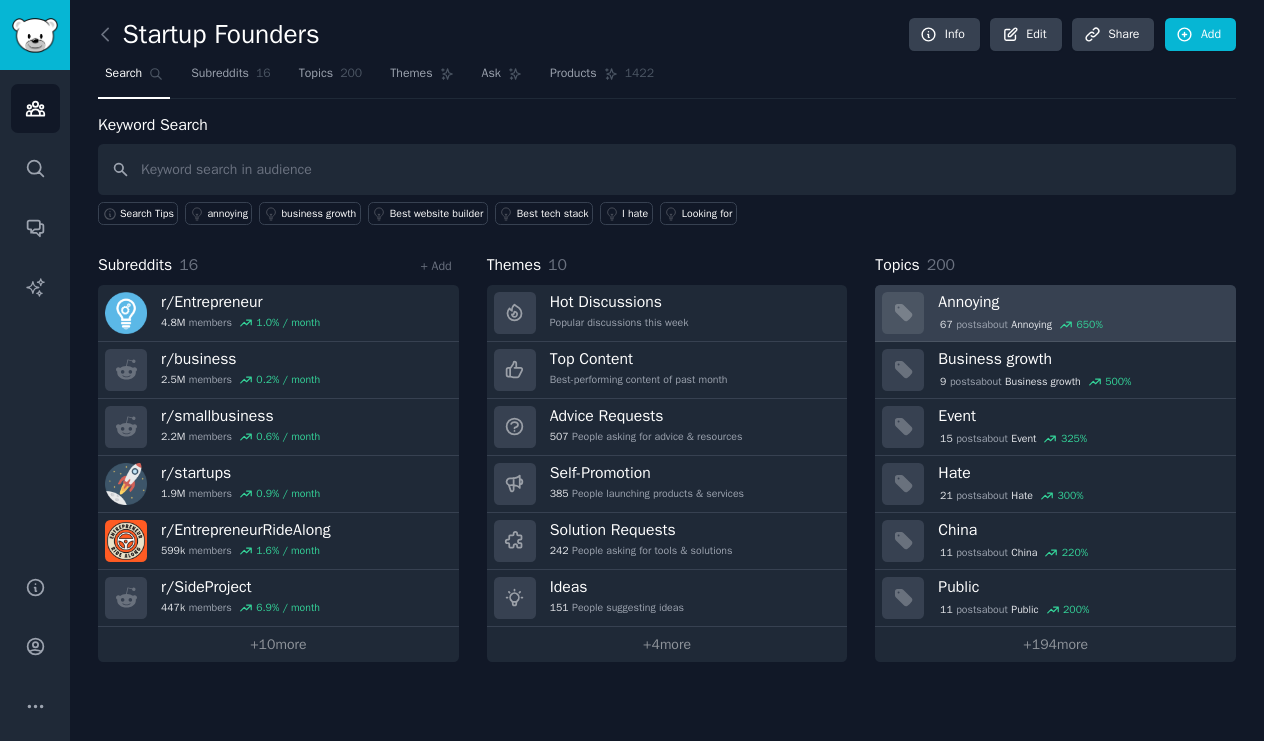 click on "Annoying 67  post s  about  Annoying 650 %" at bounding box center (1055, 313) 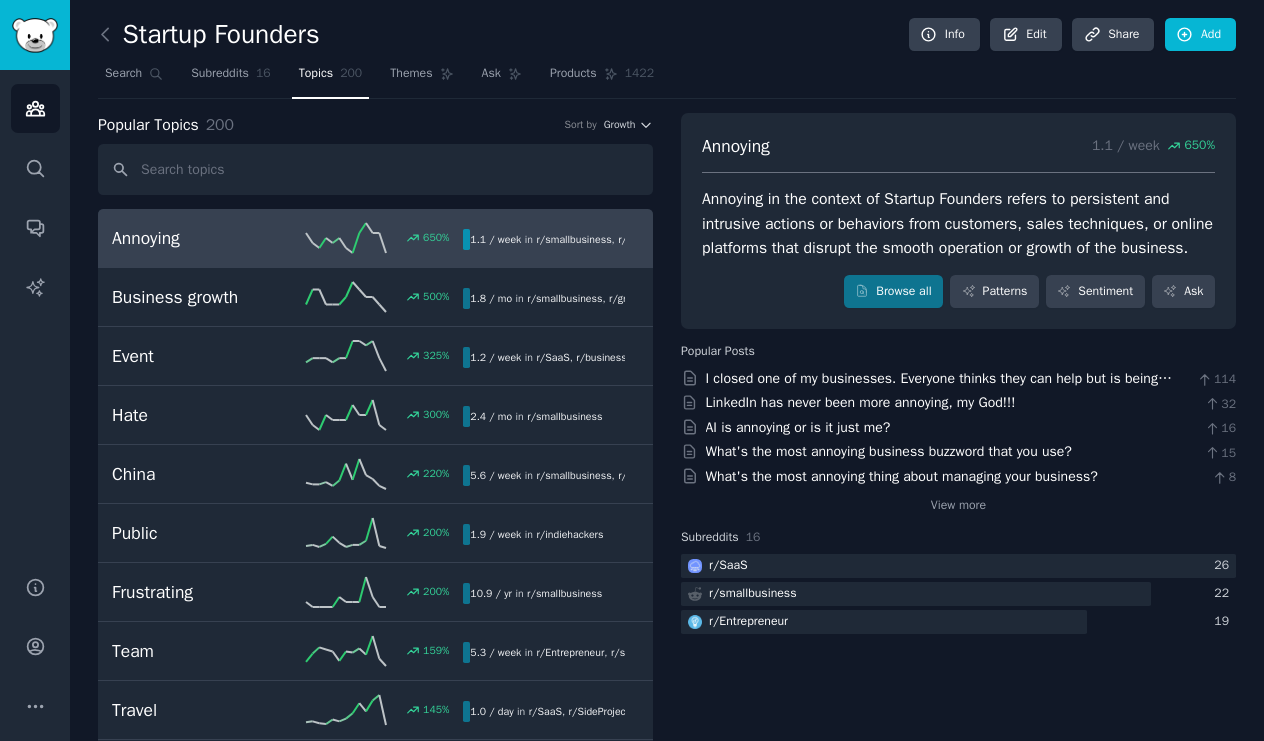 click on "Annoying 650 % 1.1 / week  in    r/ smallbusiness ,  r/ SaaS ,   and  1  other" at bounding box center [375, 238] 